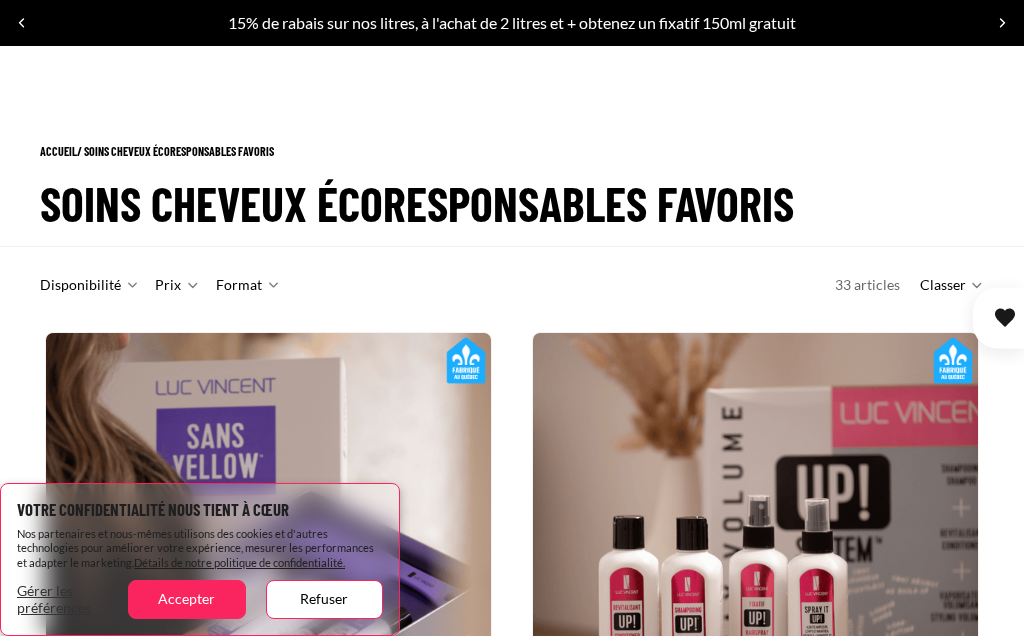 scroll, scrollTop: 846, scrollLeft: 0, axis: vertical 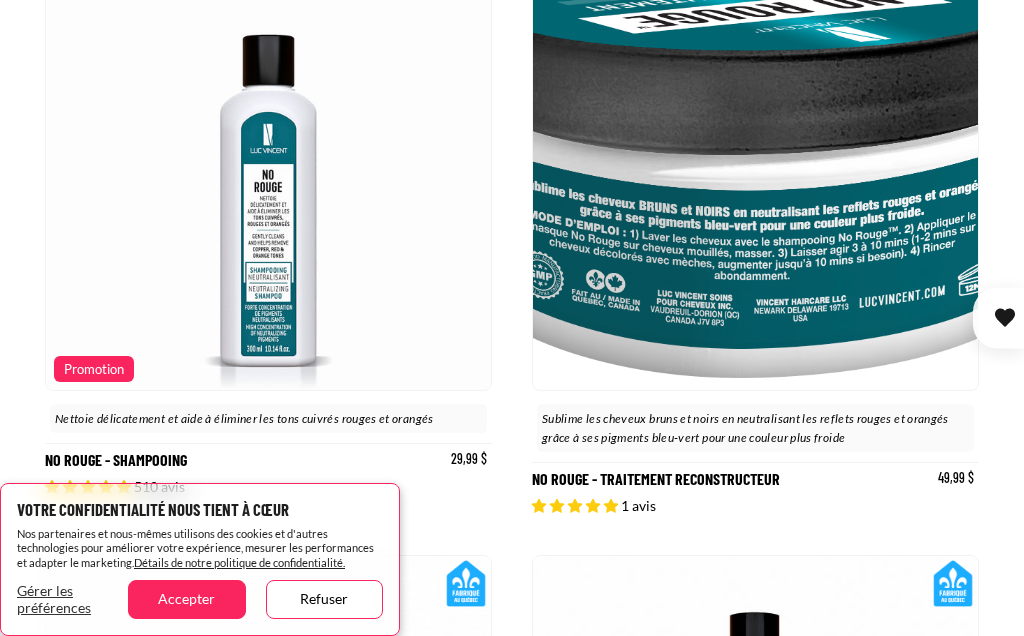 click 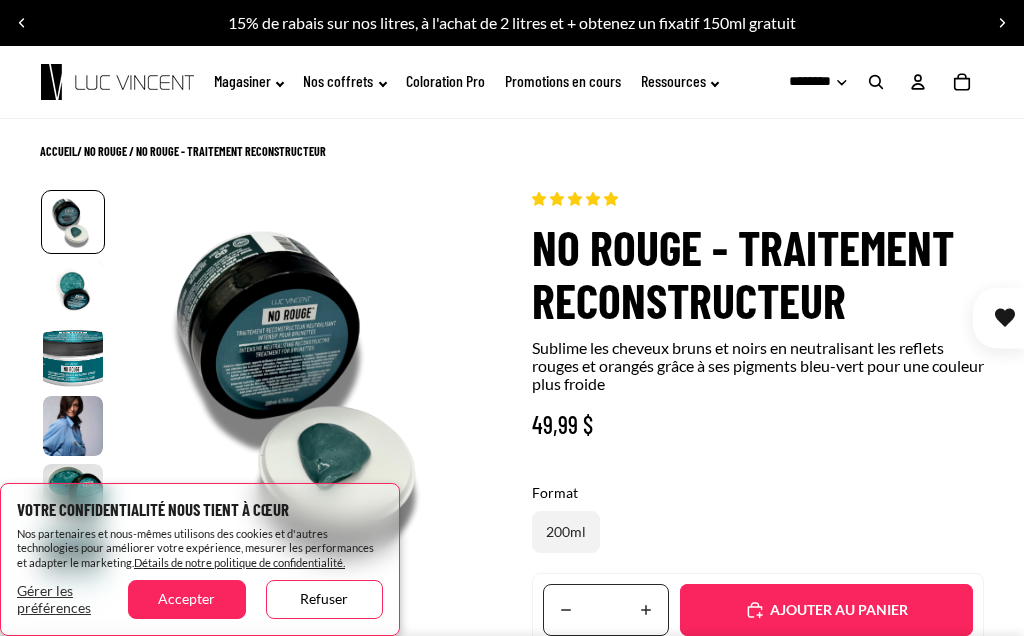 scroll, scrollTop: 0, scrollLeft: 0, axis: both 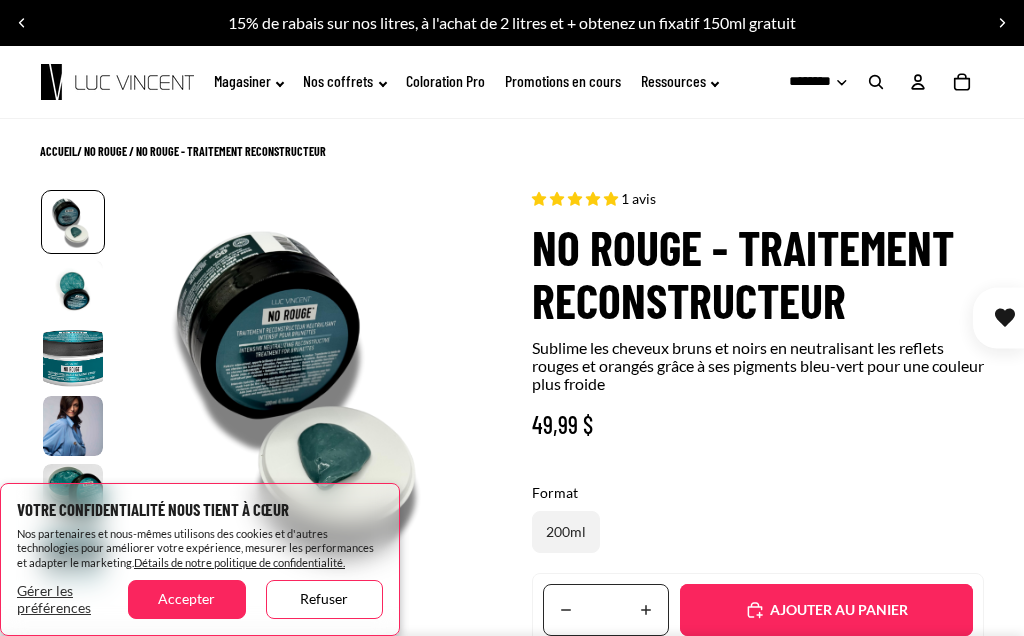 select on "**********" 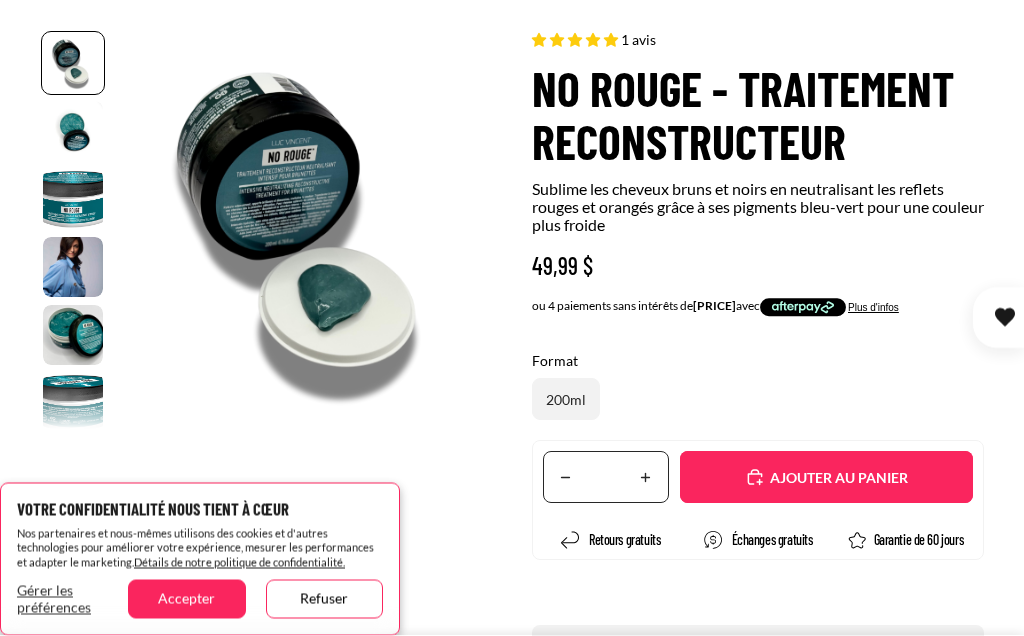 scroll, scrollTop: 159, scrollLeft: 0, axis: vertical 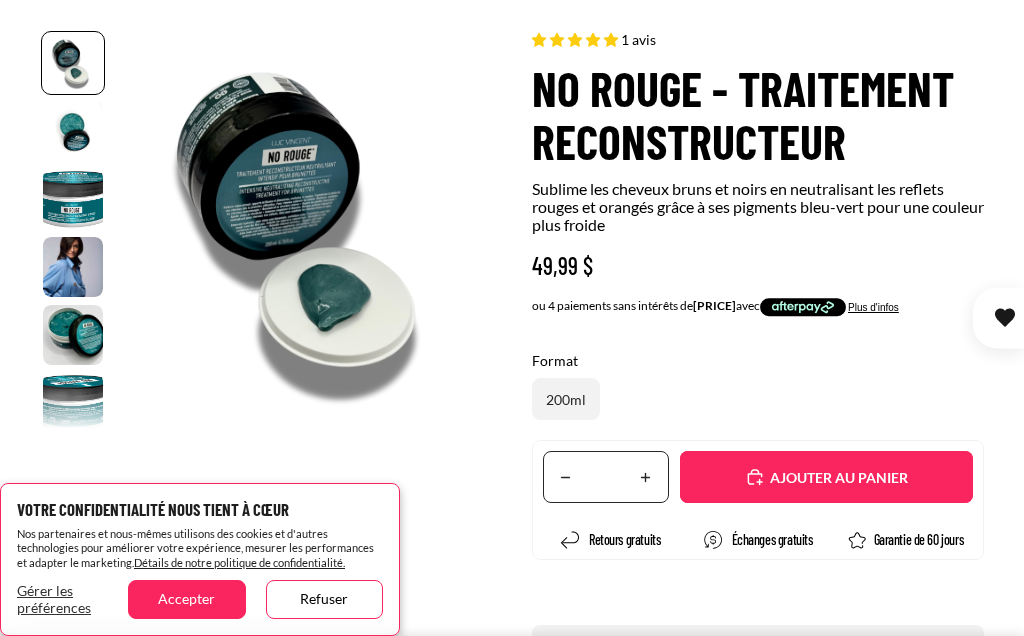 click on "Accepter" at bounding box center [186, 599] 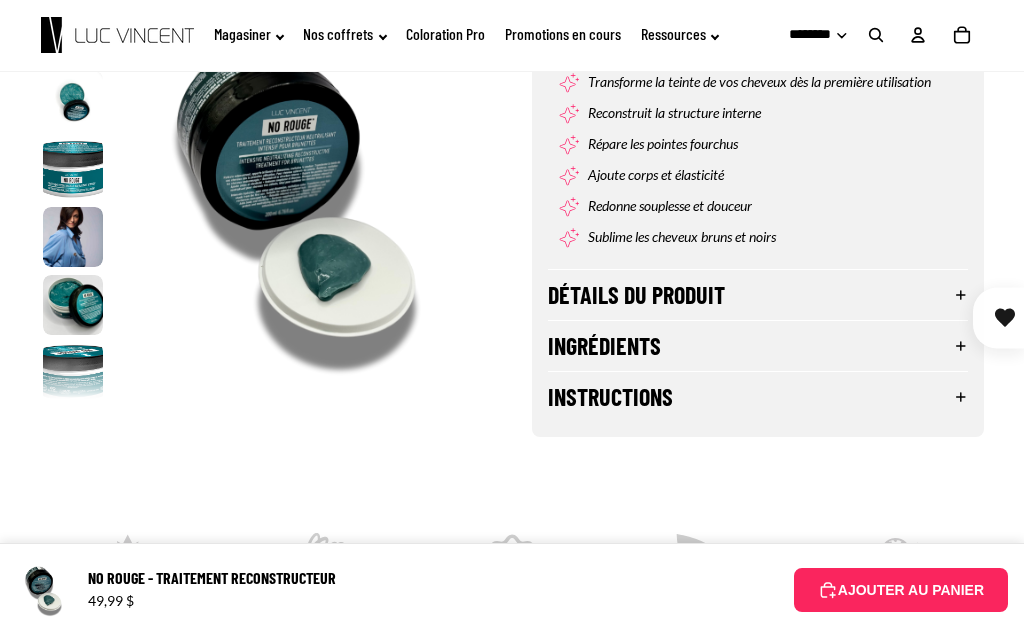 scroll, scrollTop: 852, scrollLeft: 0, axis: vertical 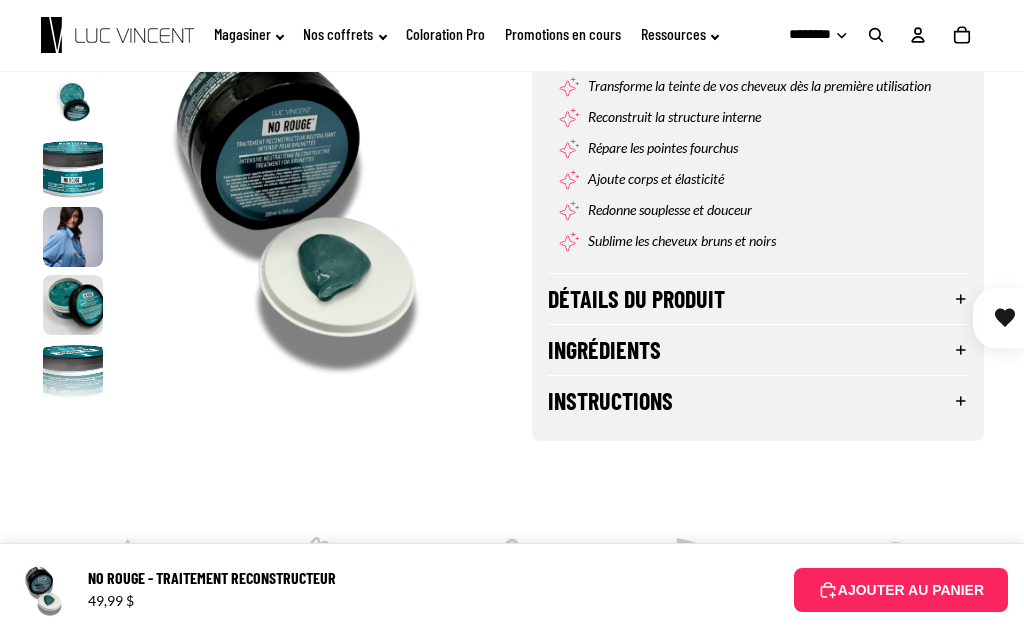 click on "Détails du produit" at bounding box center (758, 299) 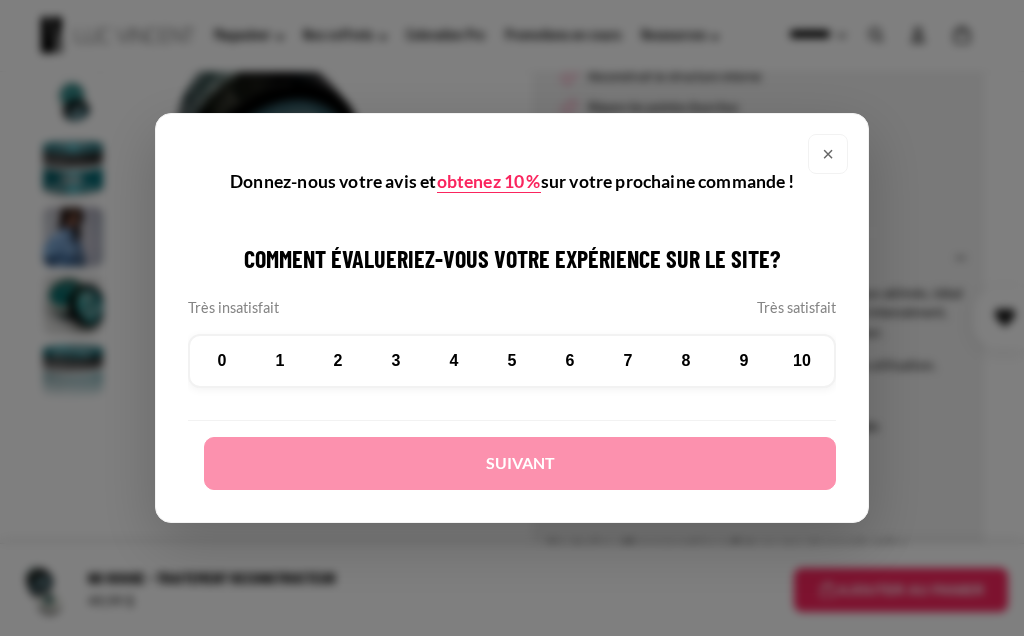 scroll, scrollTop: 892, scrollLeft: 0, axis: vertical 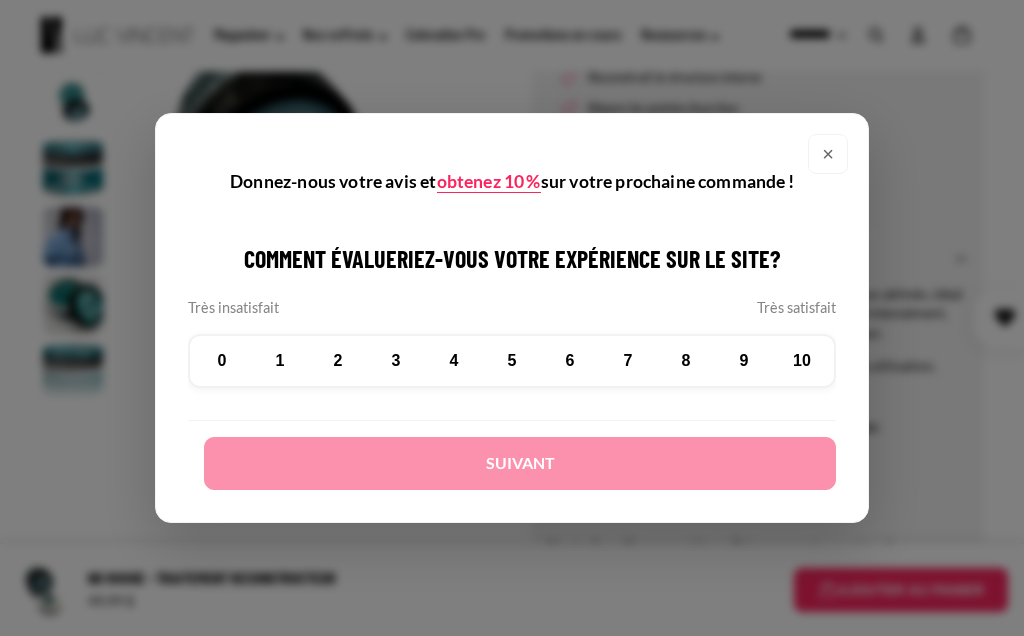 click on "×" at bounding box center (828, 154) 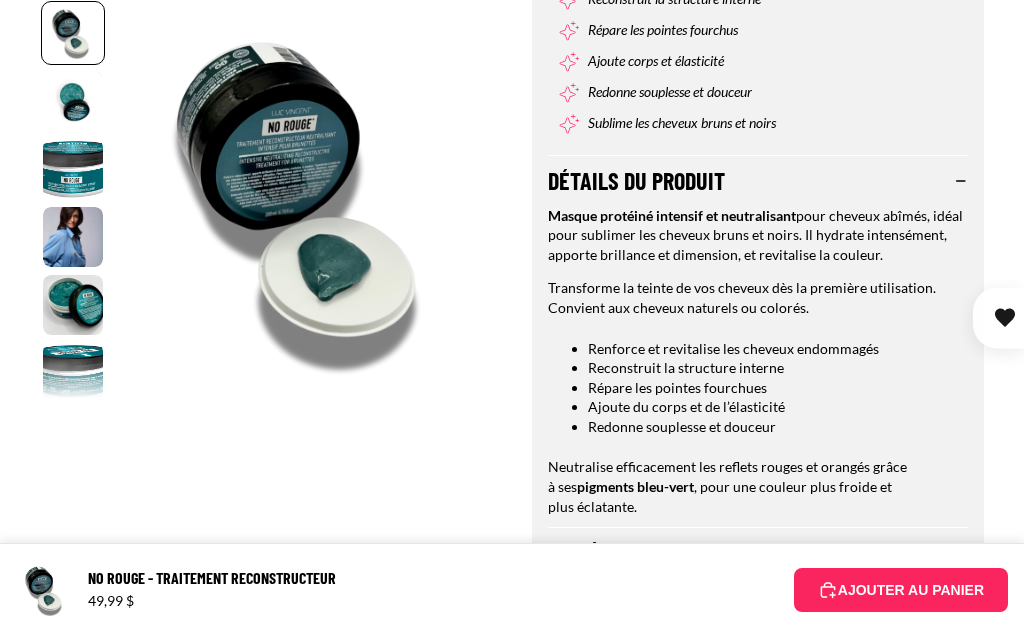 scroll, scrollTop: 975, scrollLeft: 0, axis: vertical 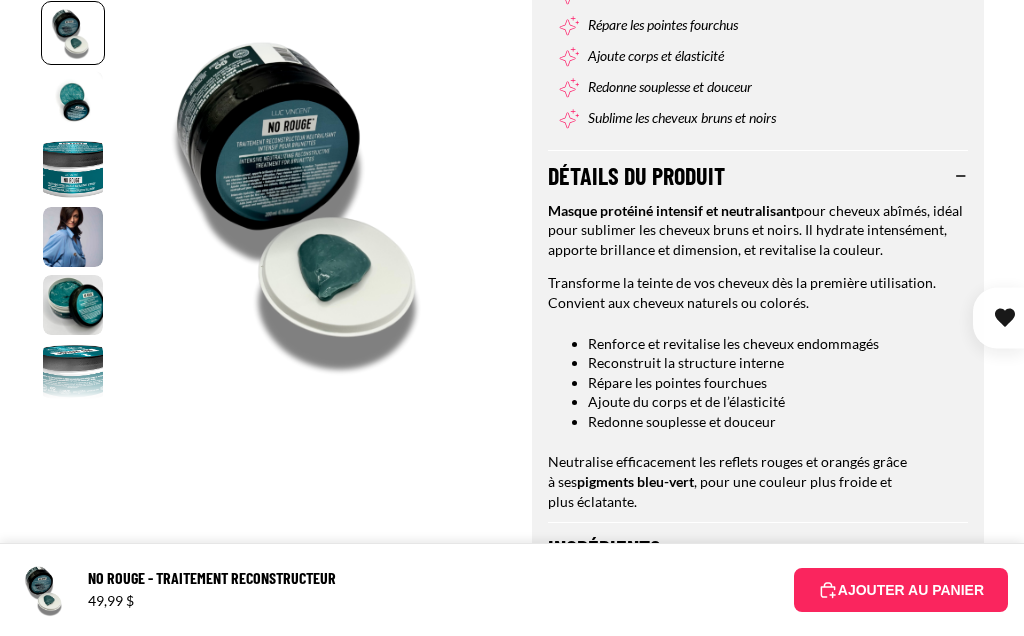 click at bounding box center [512, -61] 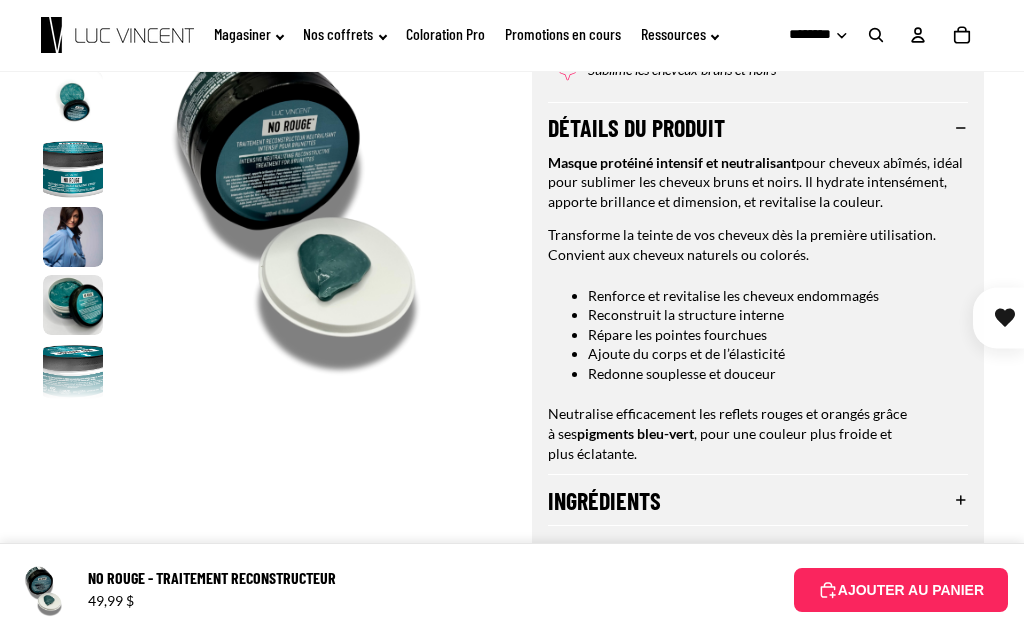 scroll, scrollTop: 1019, scrollLeft: 0, axis: vertical 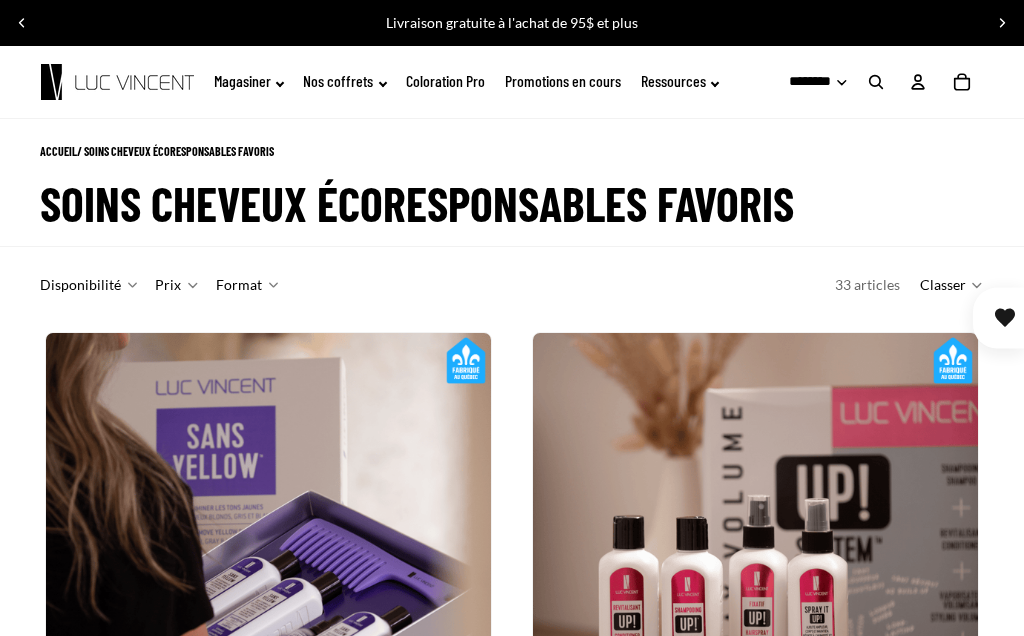click on "Magasiner" 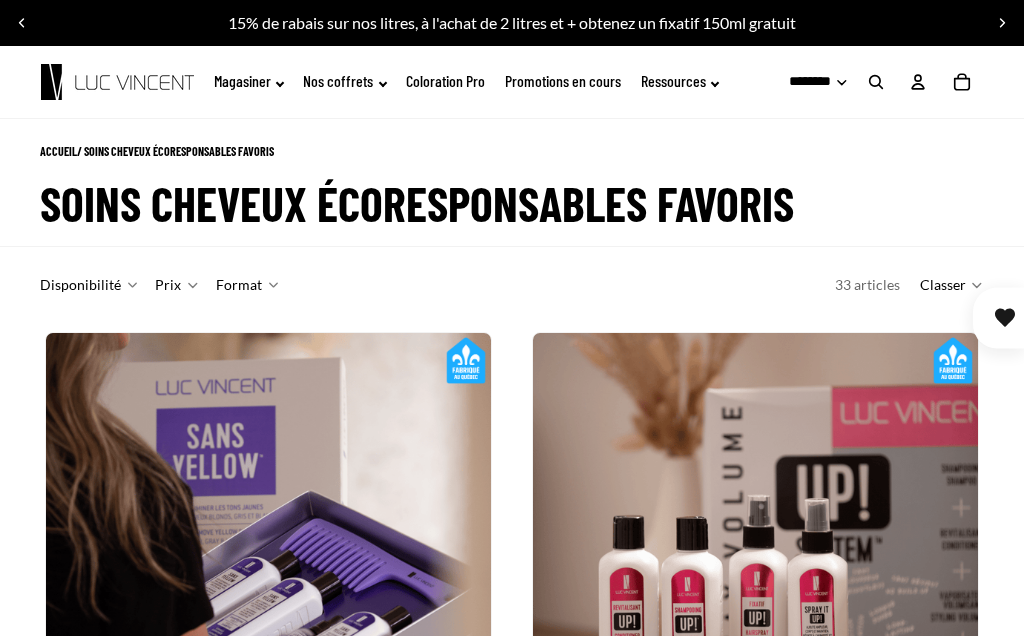 click on "Magasiner" 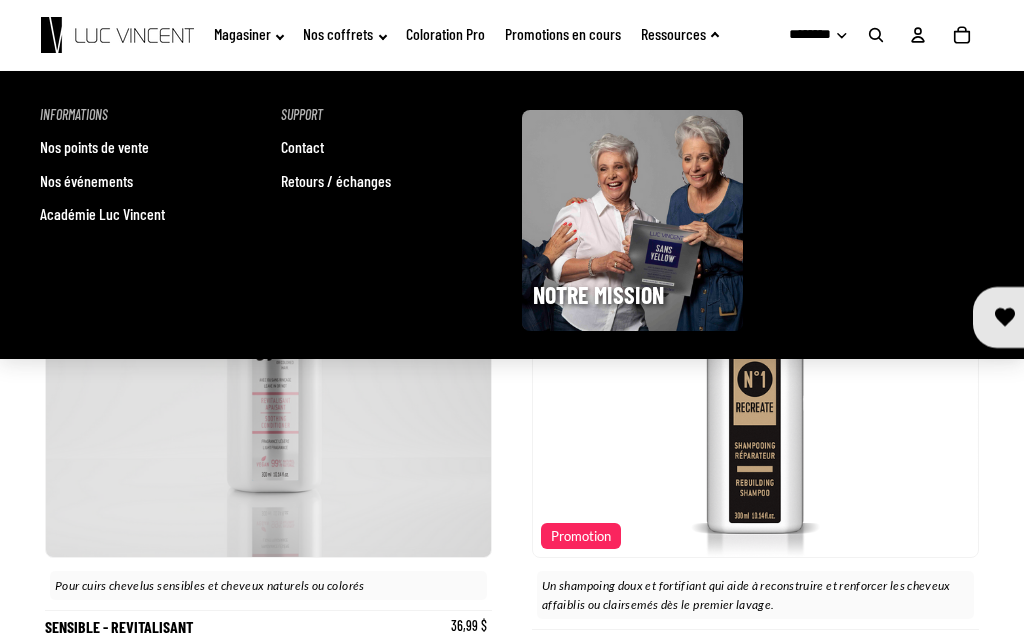 scroll, scrollTop: 6921, scrollLeft: 0, axis: vertical 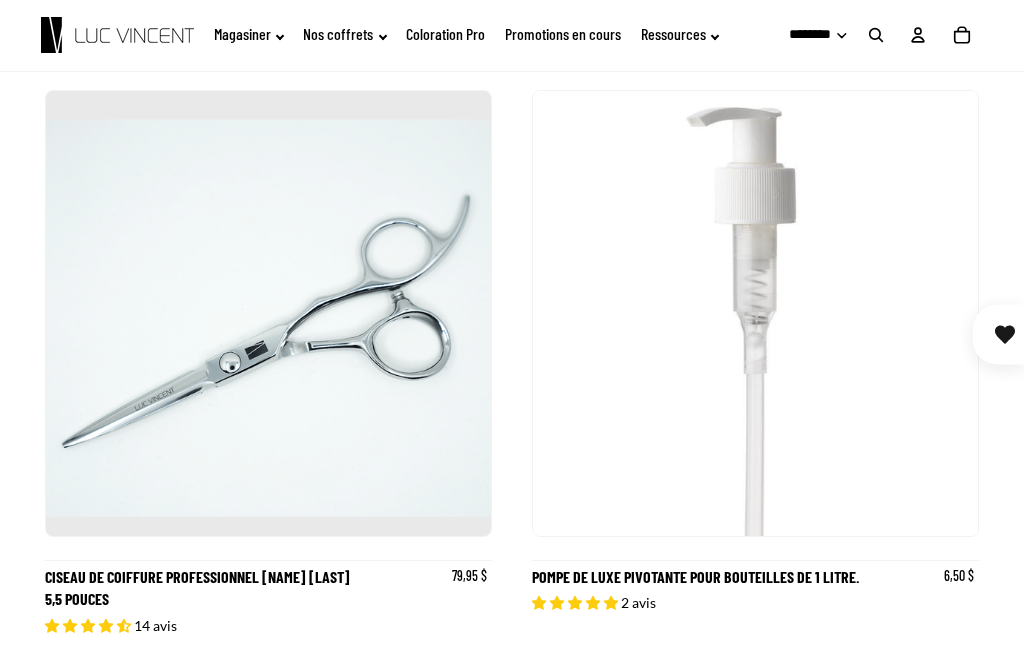 click on "Pompe de Luxe pivotante pour bouteilles de 1 Litre." at bounding box center [755, 362] 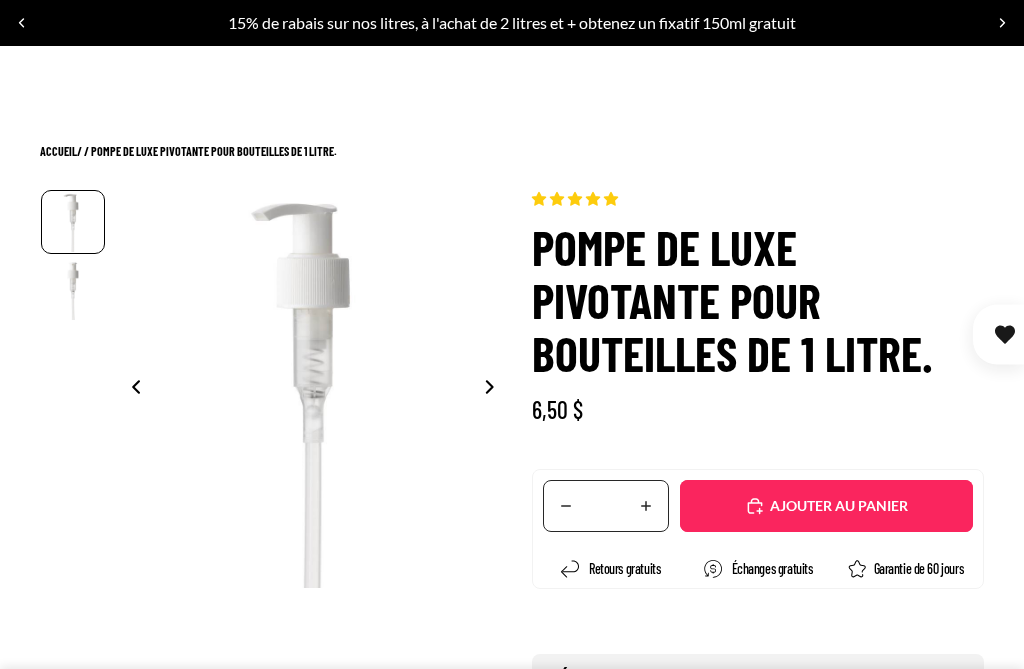 scroll, scrollTop: 487, scrollLeft: 0, axis: vertical 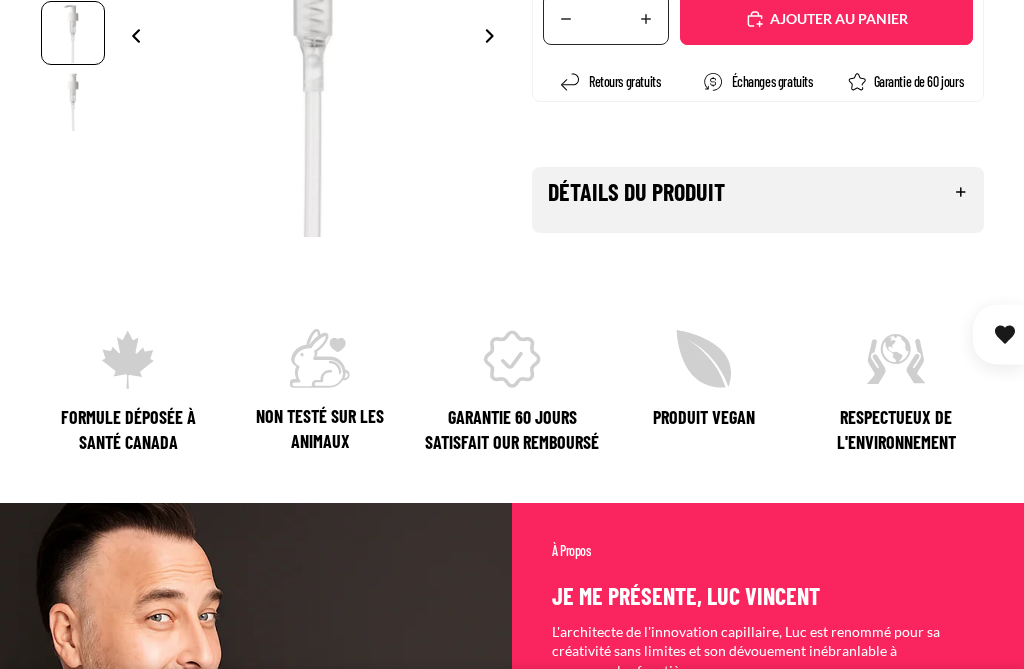 select on "**********" 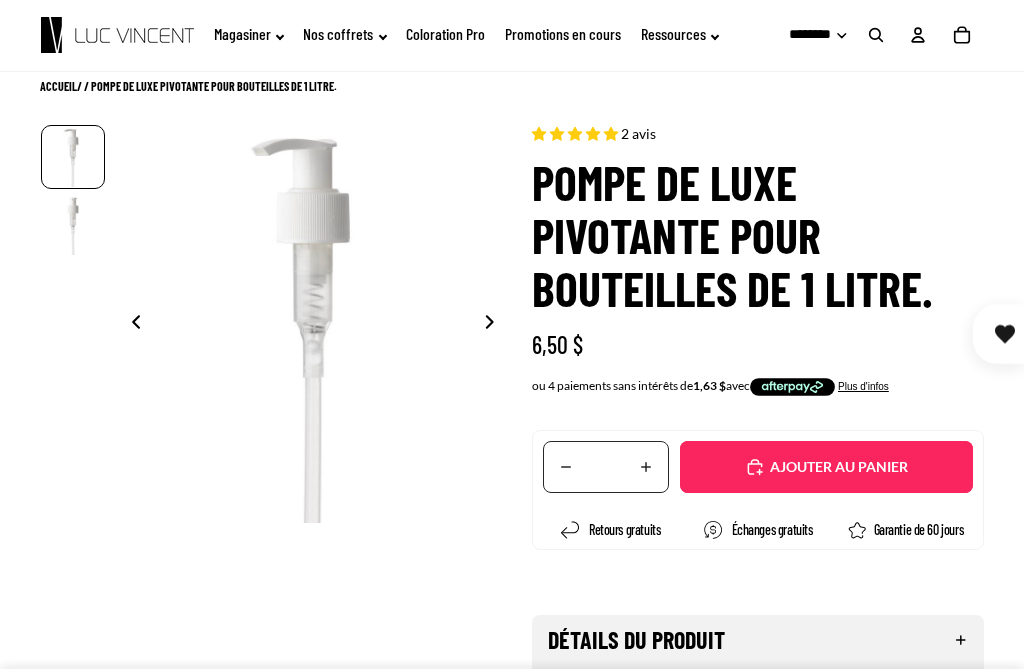 scroll, scrollTop: 56, scrollLeft: 0, axis: vertical 